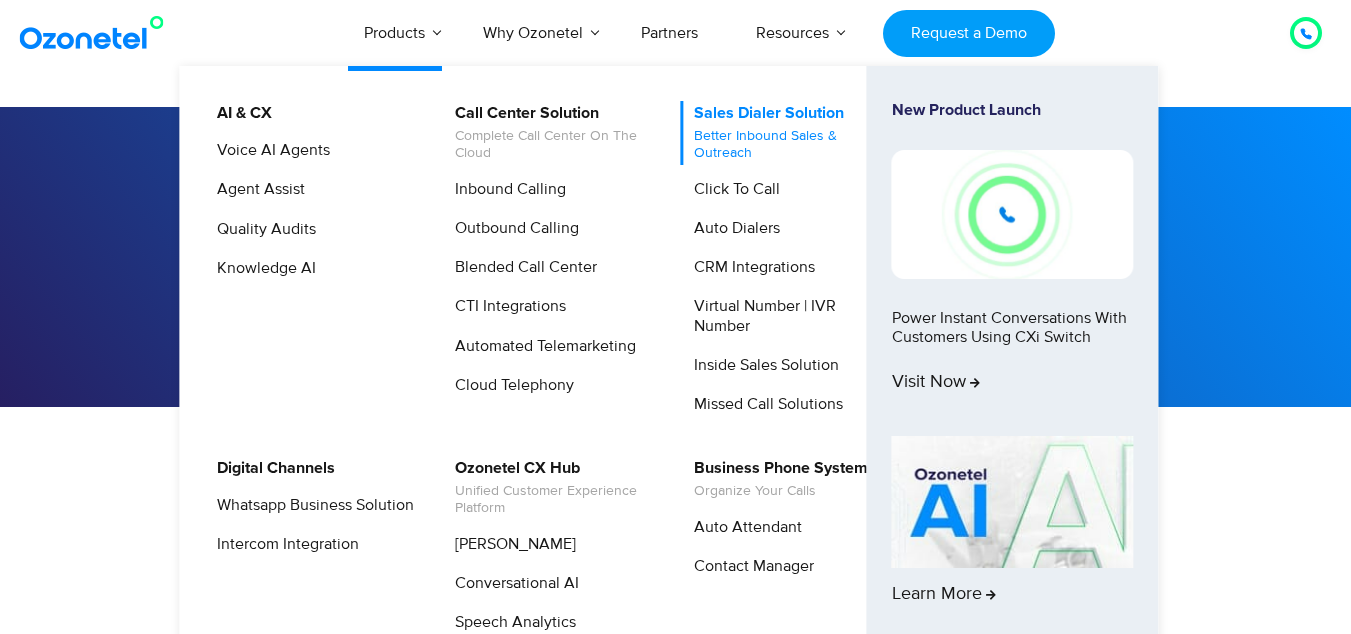 scroll, scrollTop: 0, scrollLeft: 0, axis: both 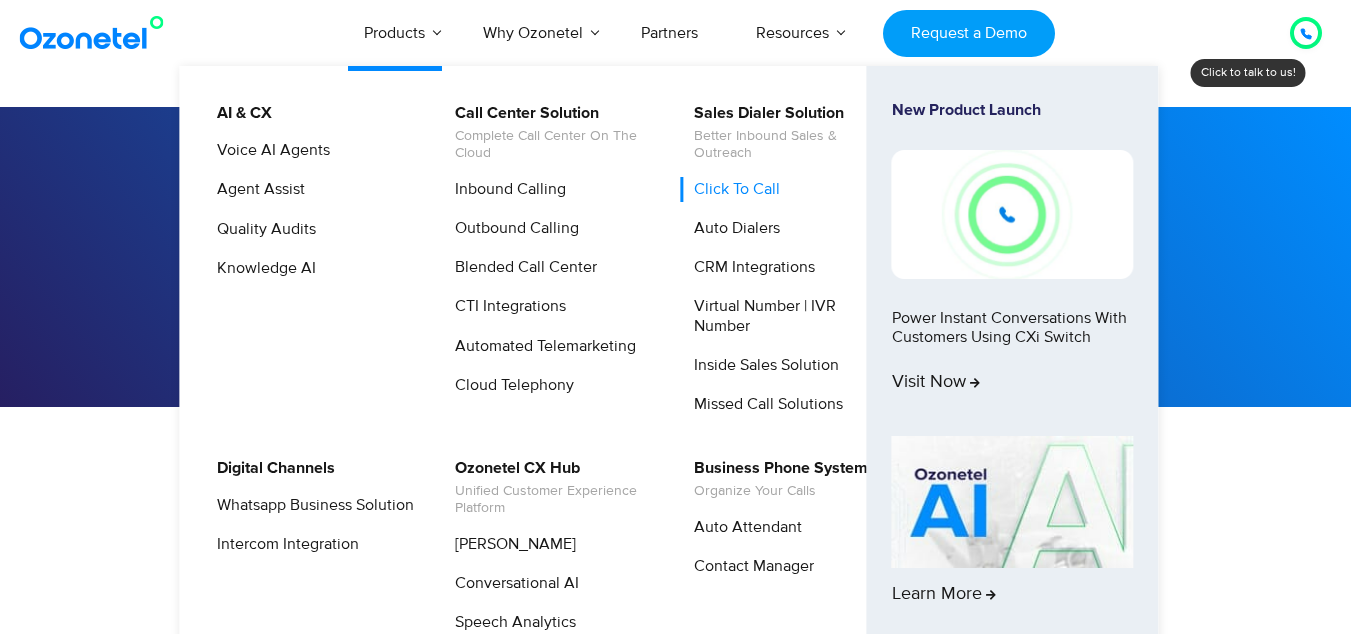 click on "Click to Call" at bounding box center [732, 189] 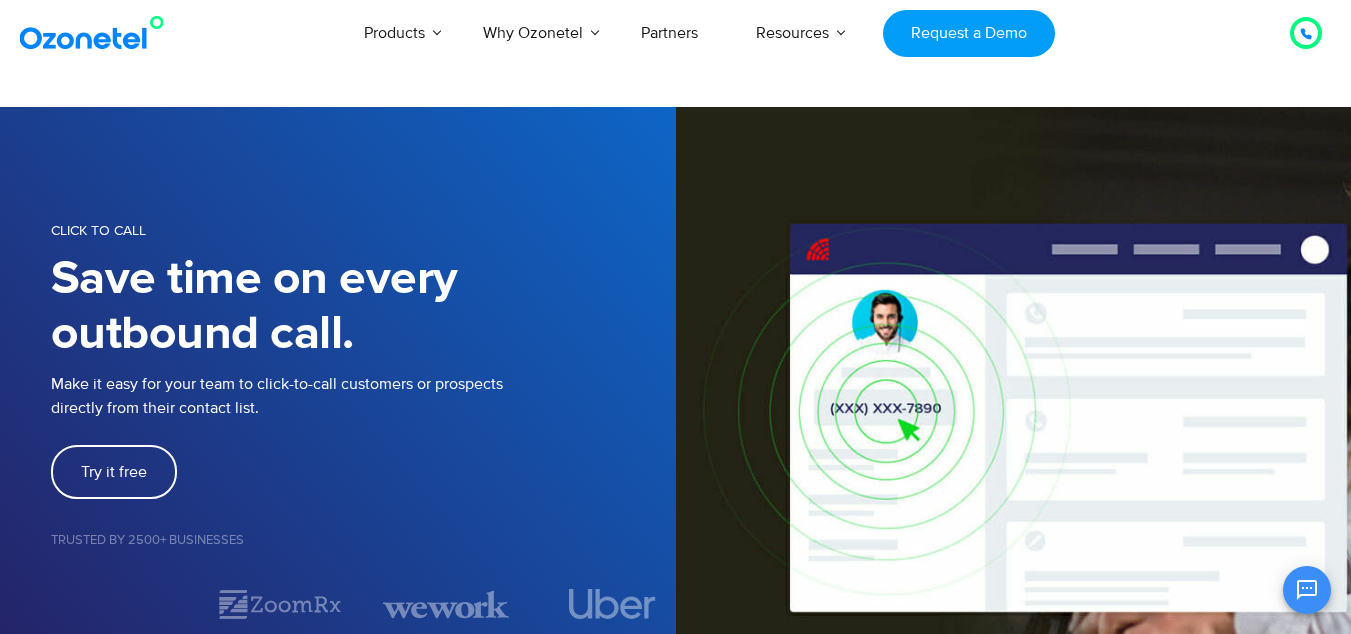 scroll, scrollTop: 0, scrollLeft: 0, axis: both 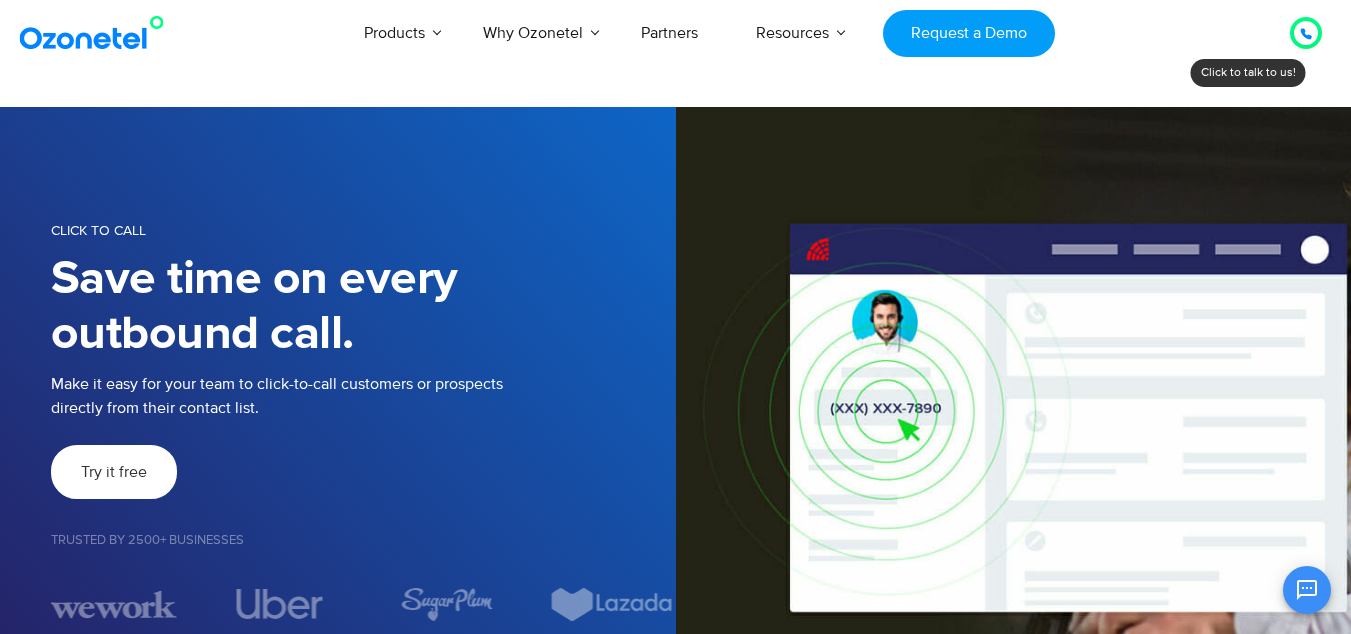 click on "Try it free" at bounding box center [114, 472] 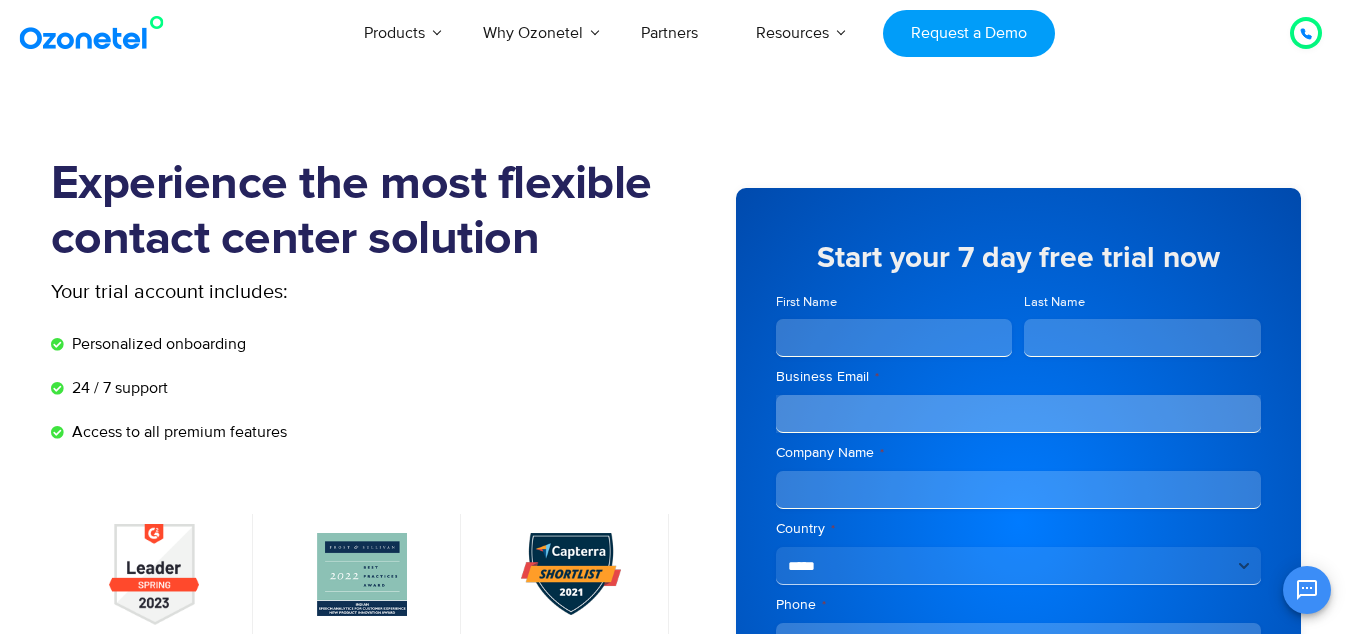 scroll, scrollTop: 0, scrollLeft: 0, axis: both 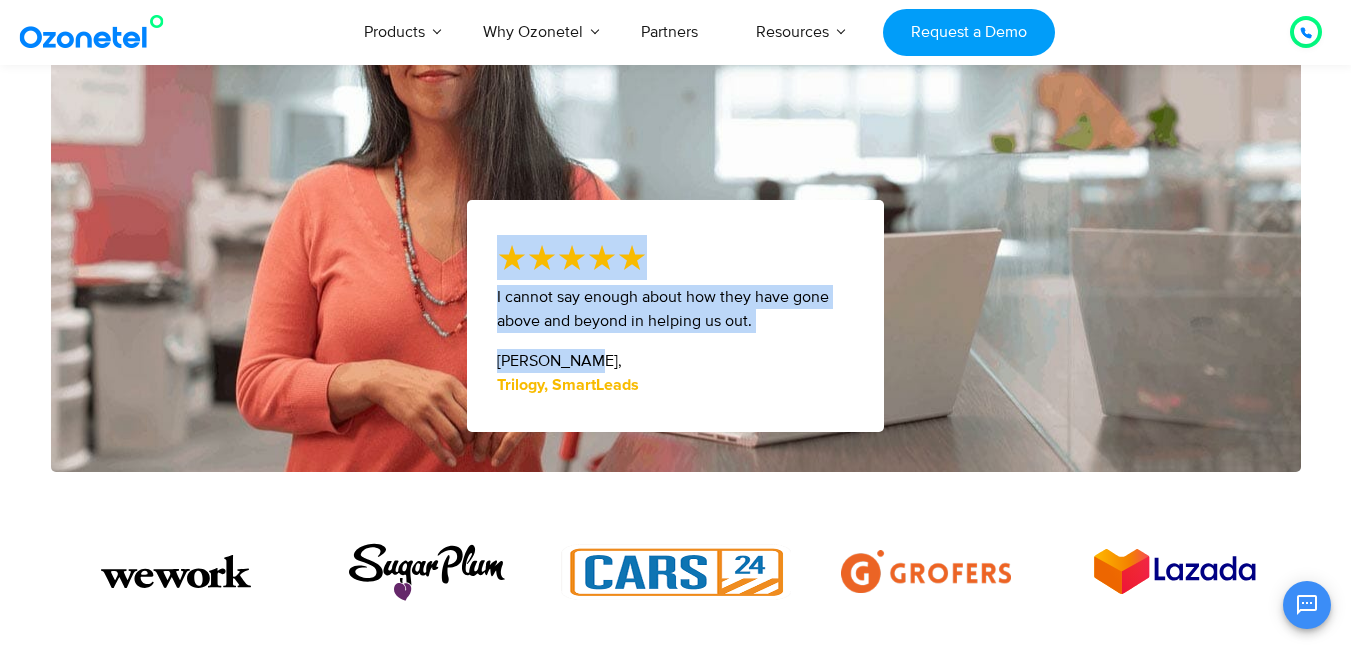 drag, startPoint x: 834, startPoint y: 356, endPoint x: 253, endPoint y: 327, distance: 581.7233 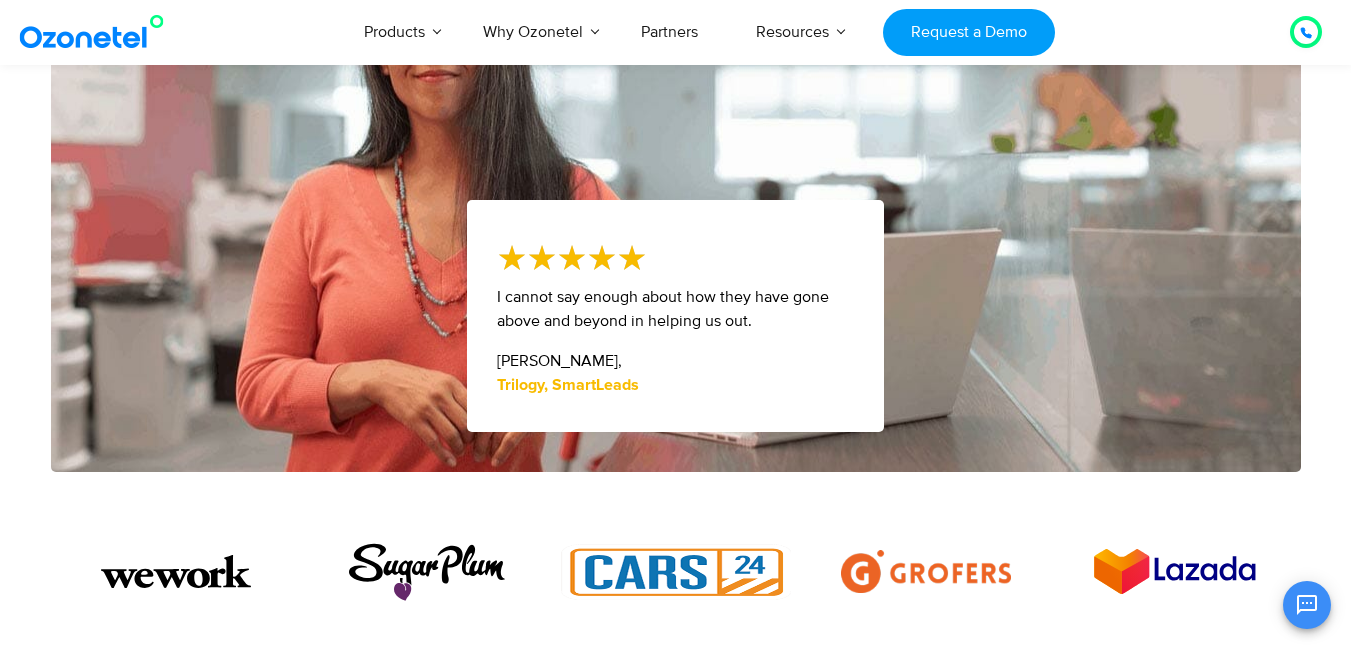 click at bounding box center [1092, 316] 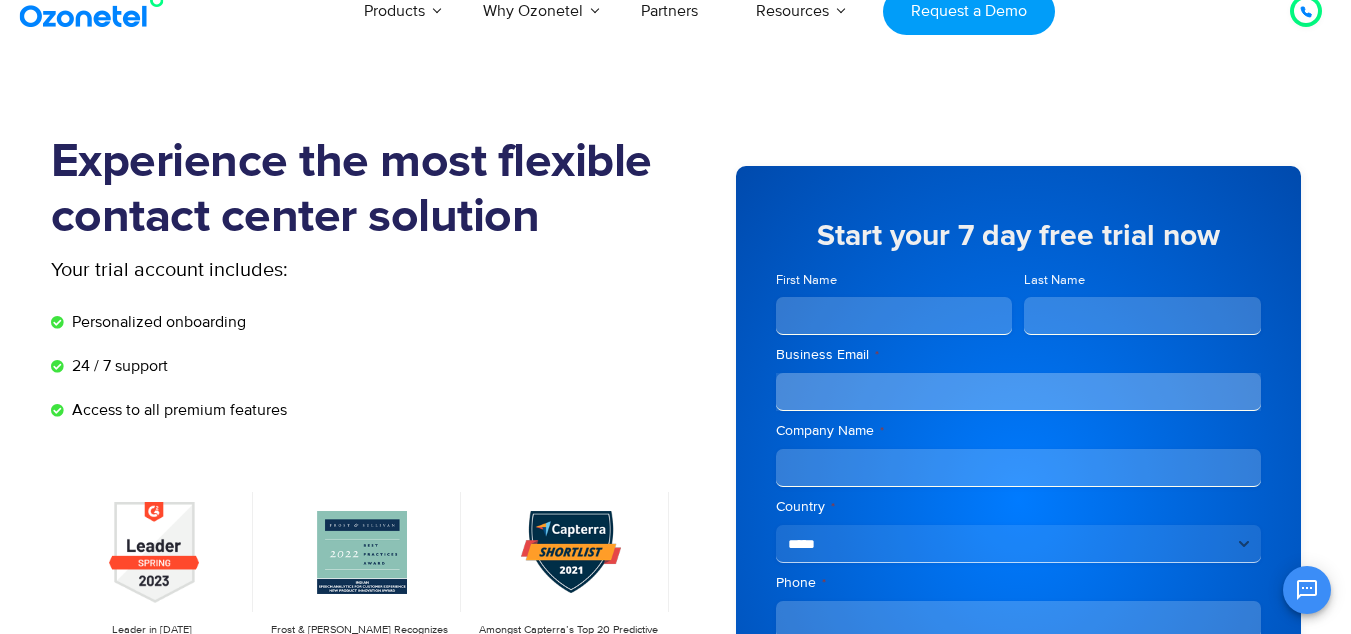 scroll, scrollTop: 0, scrollLeft: 0, axis: both 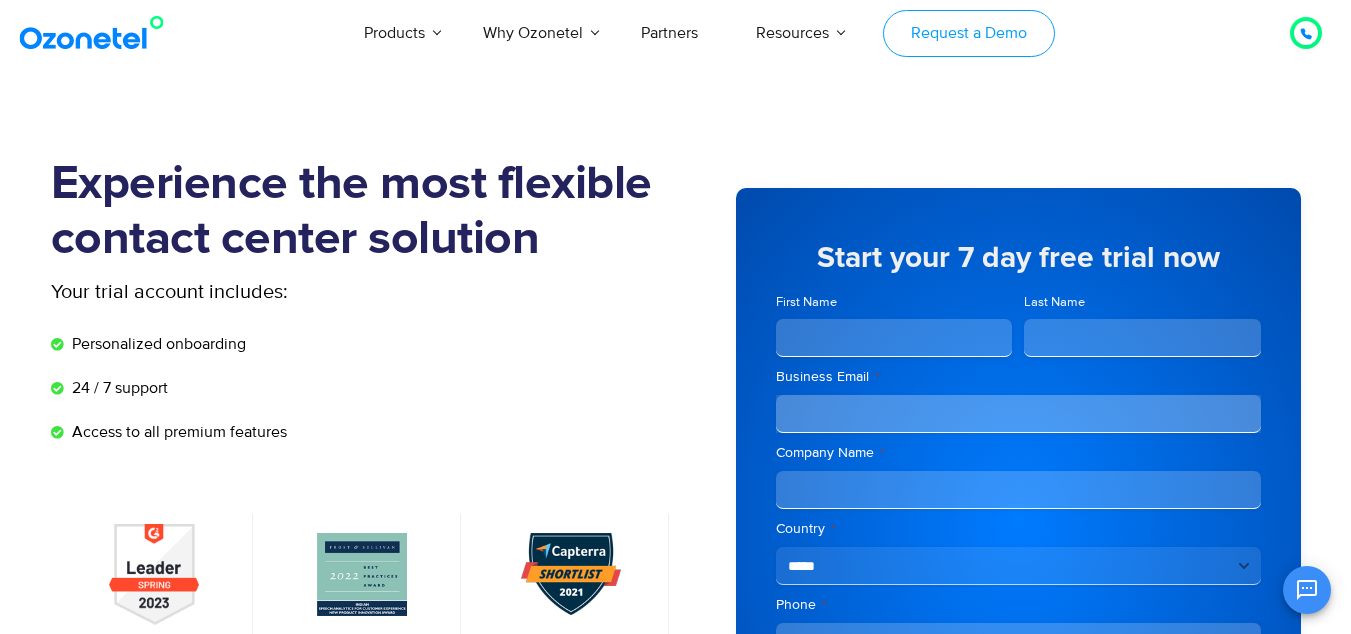 click on "Request a Demo" at bounding box center [968, 33] 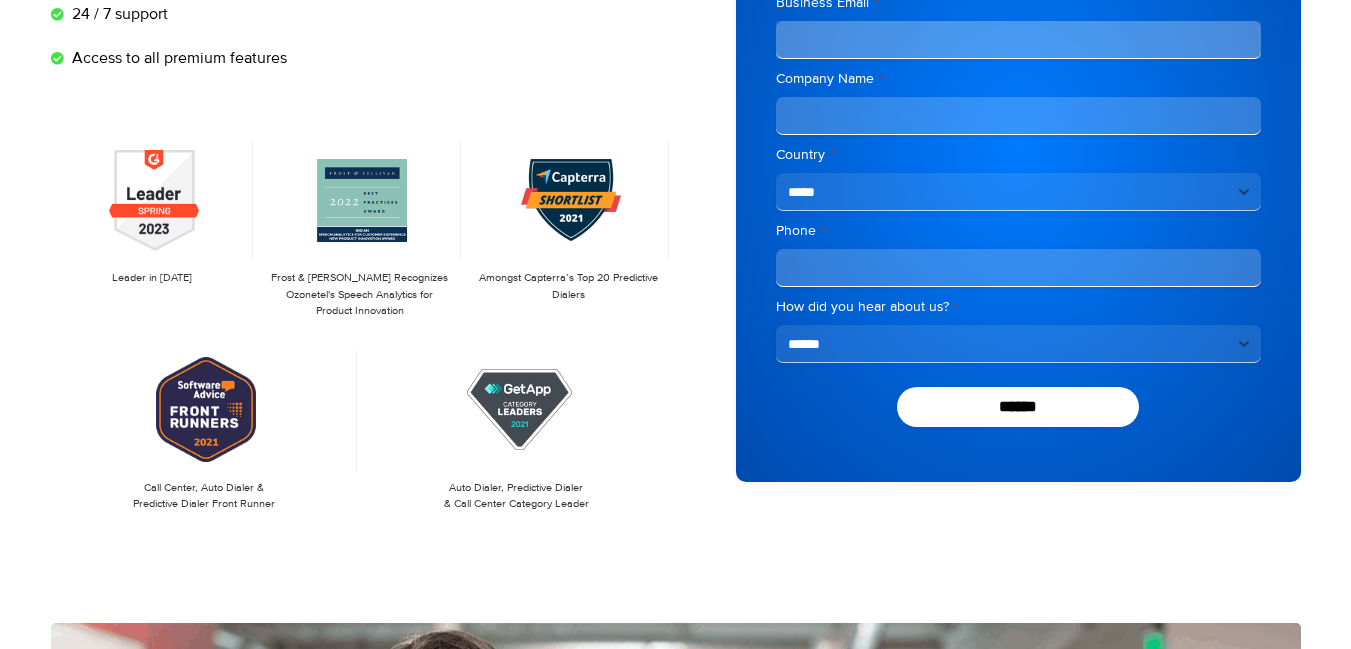 scroll, scrollTop: 0, scrollLeft: 0, axis: both 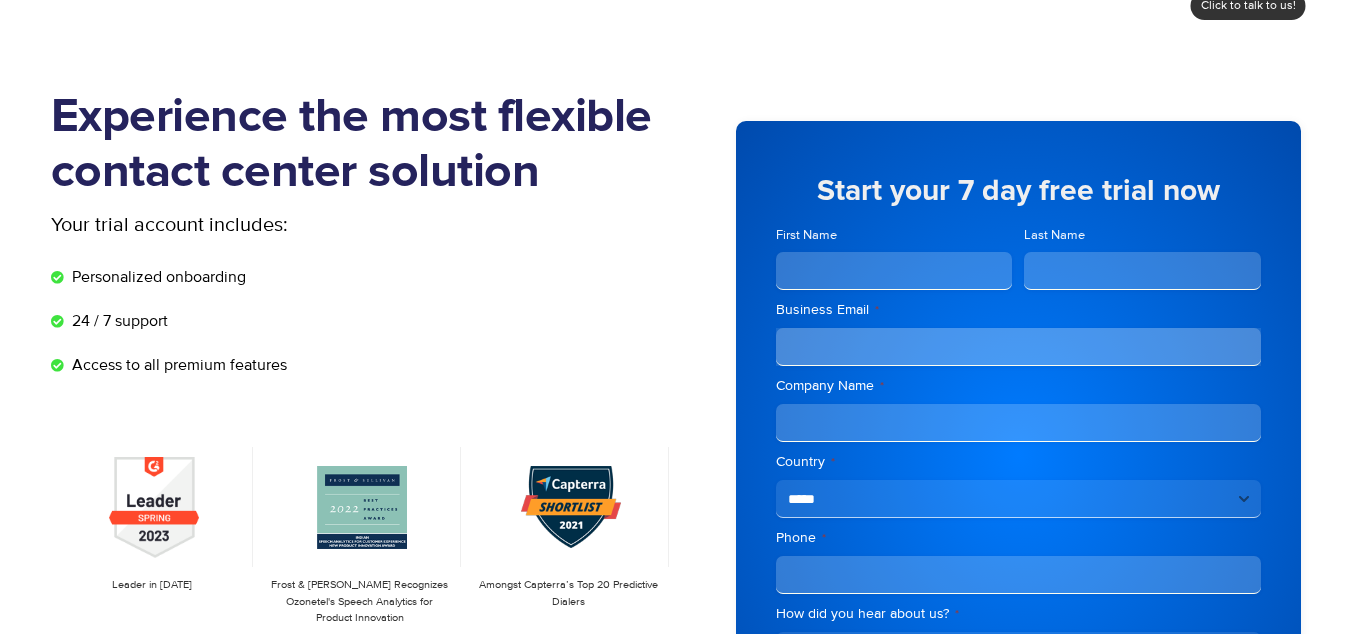 click on "First Name" at bounding box center [894, 271] 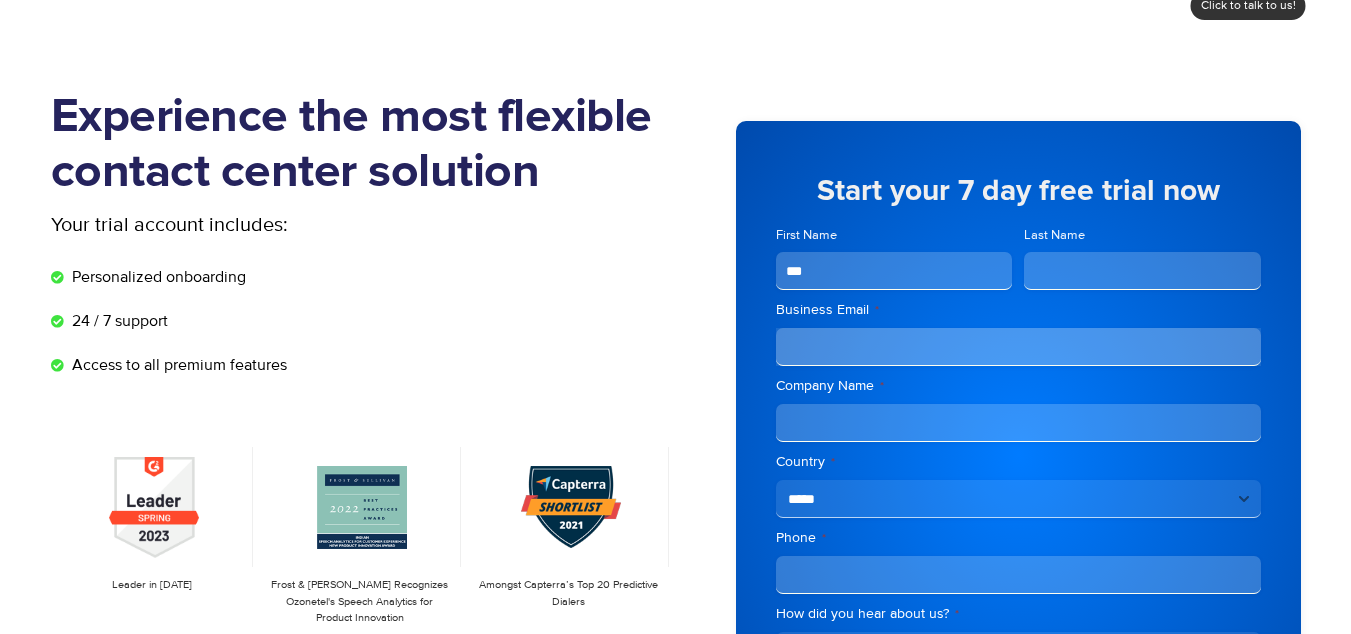 type on "***" 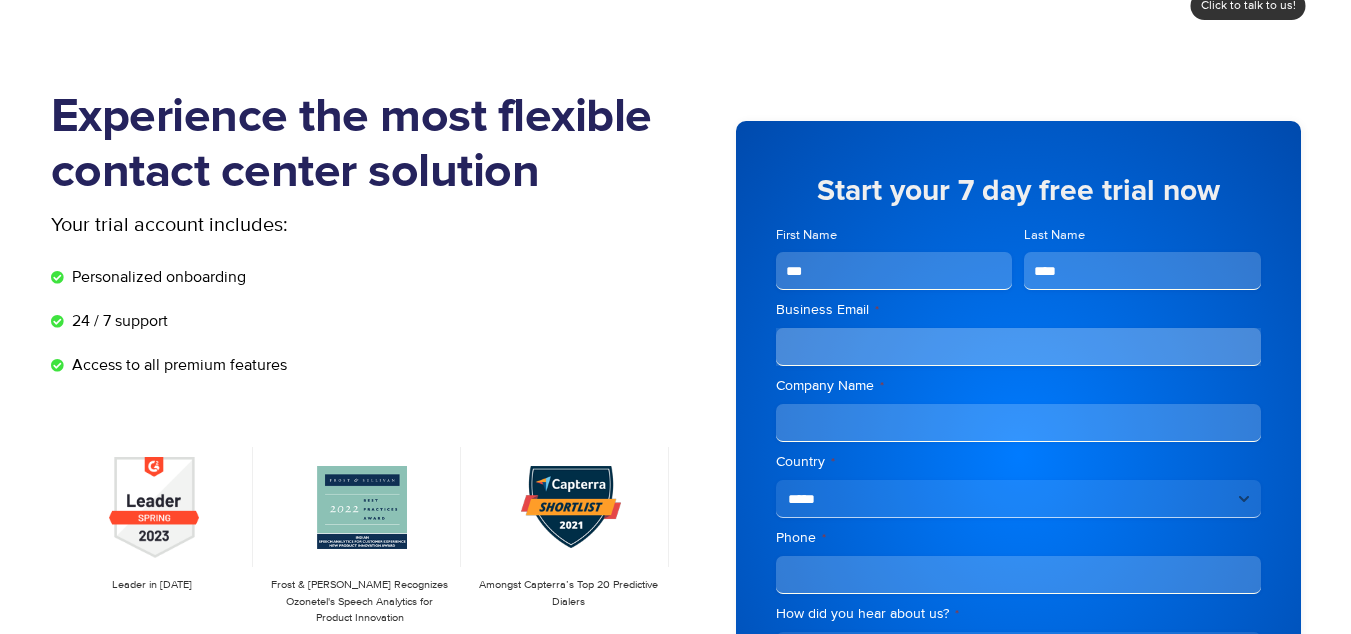 type on "****" 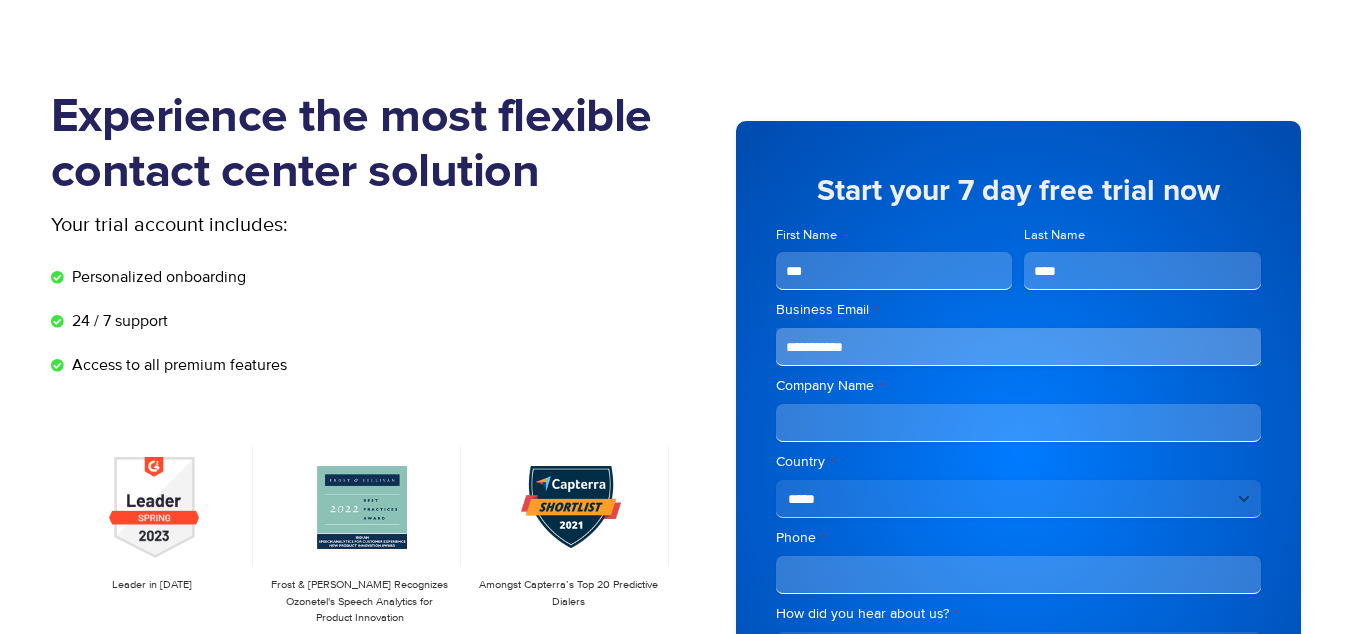 type on "**********" 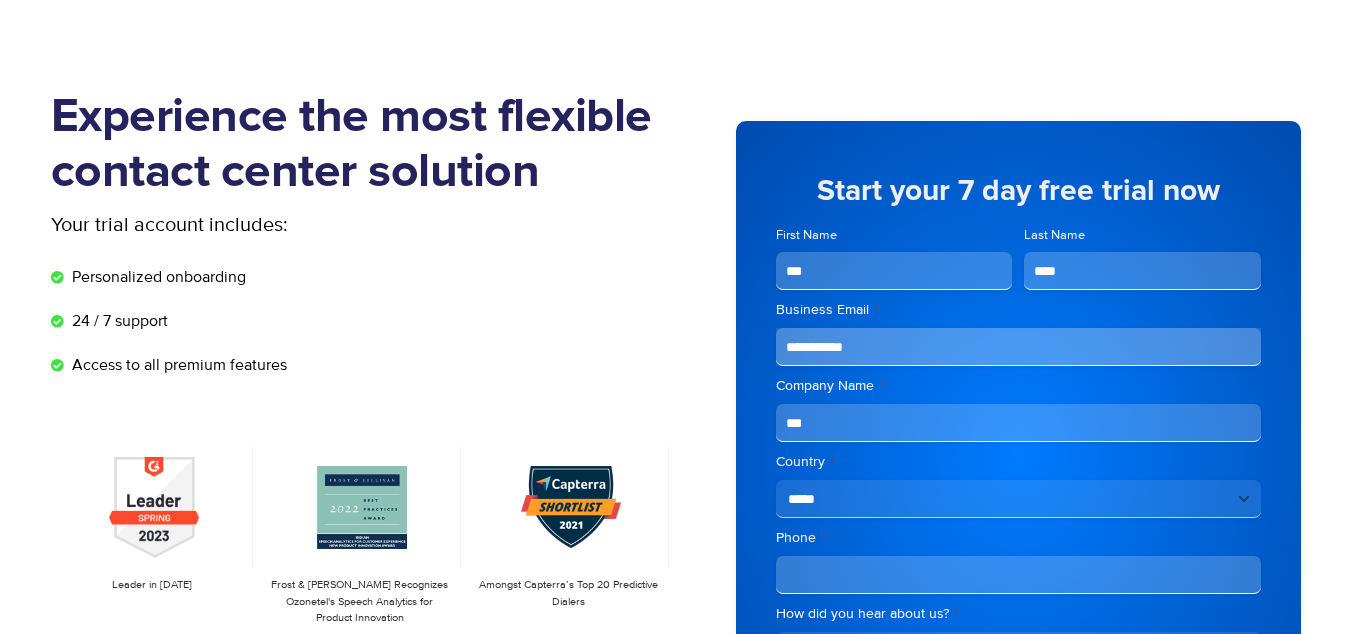 type on "***" 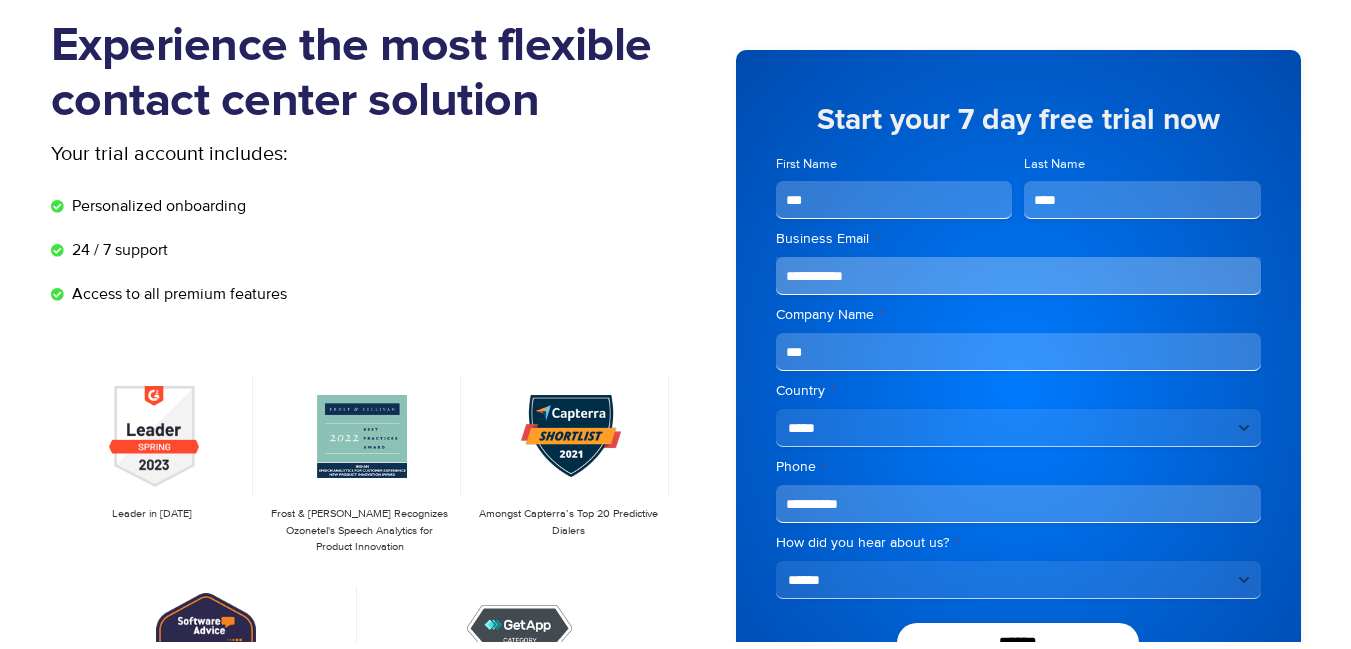 scroll, scrollTop: 169, scrollLeft: 0, axis: vertical 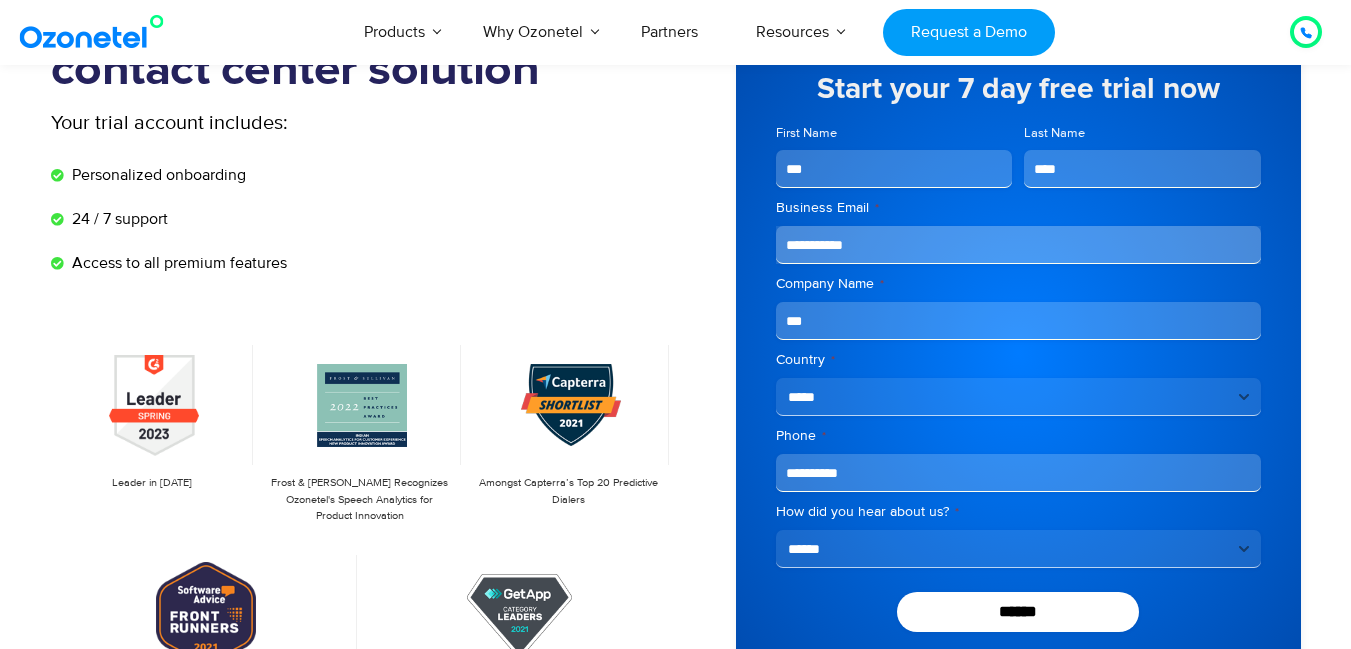 type on "**********" 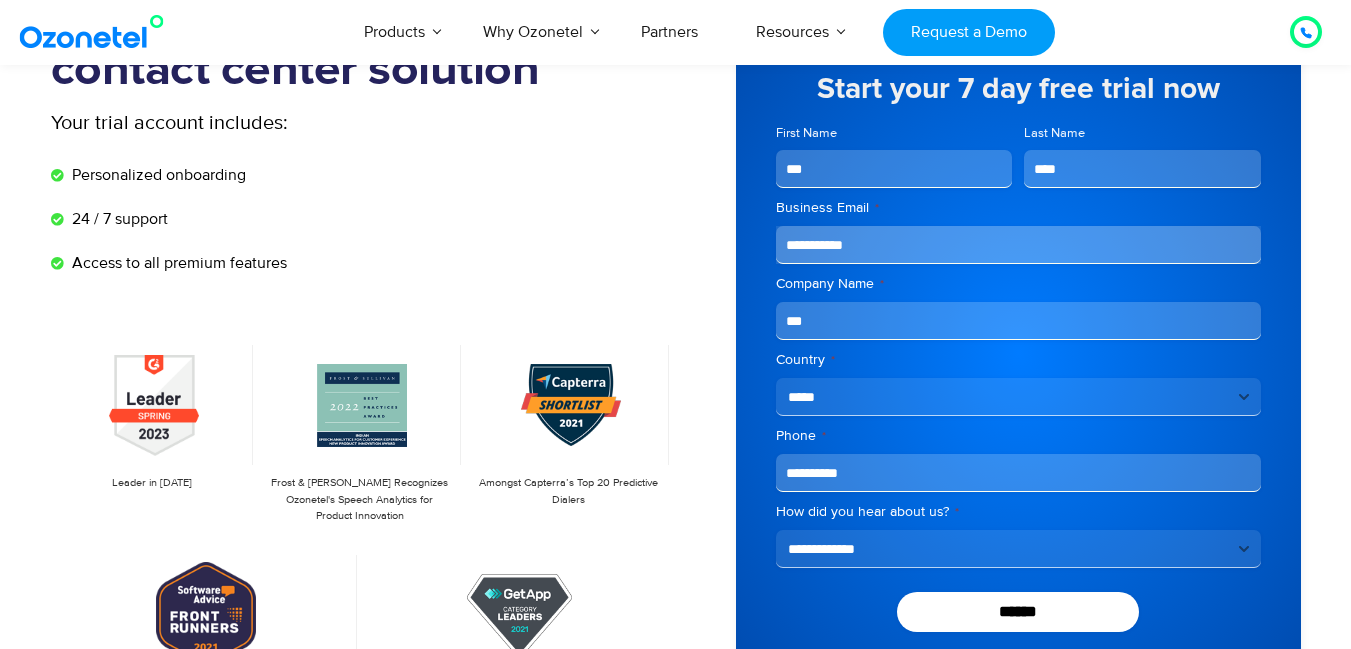 click on "**********" at bounding box center (1018, 549) 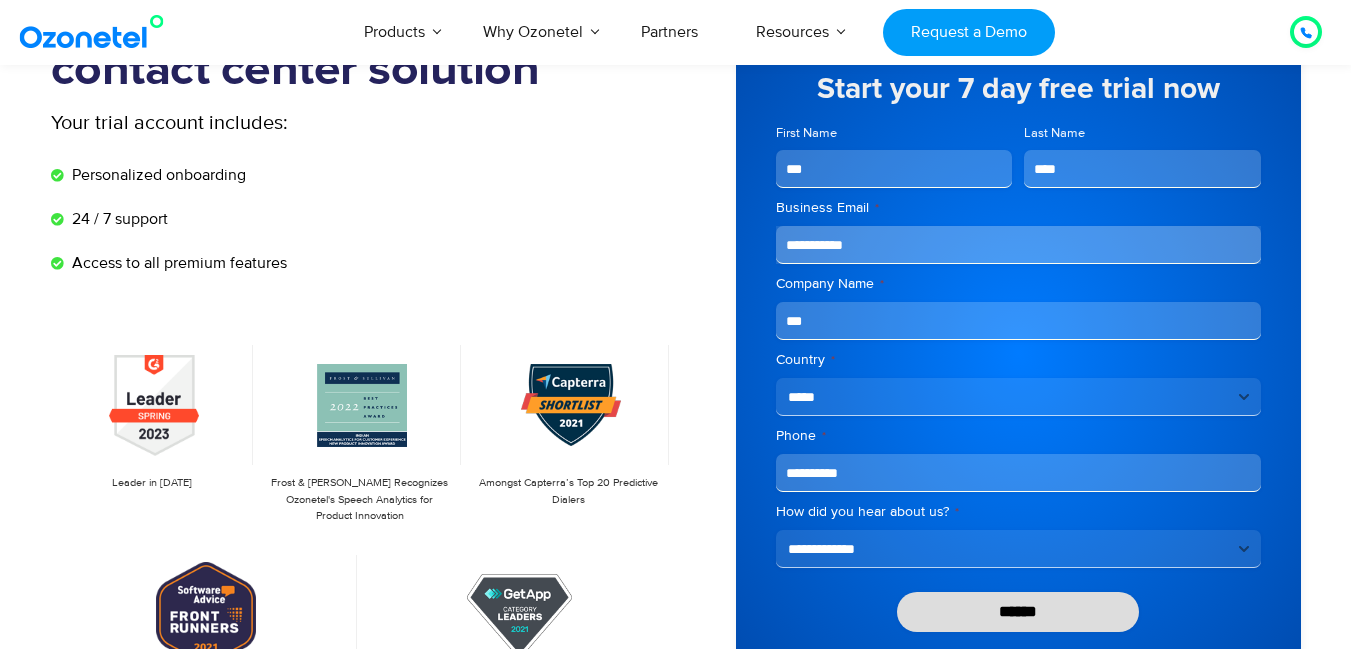 click on "******" at bounding box center [1018, 612] 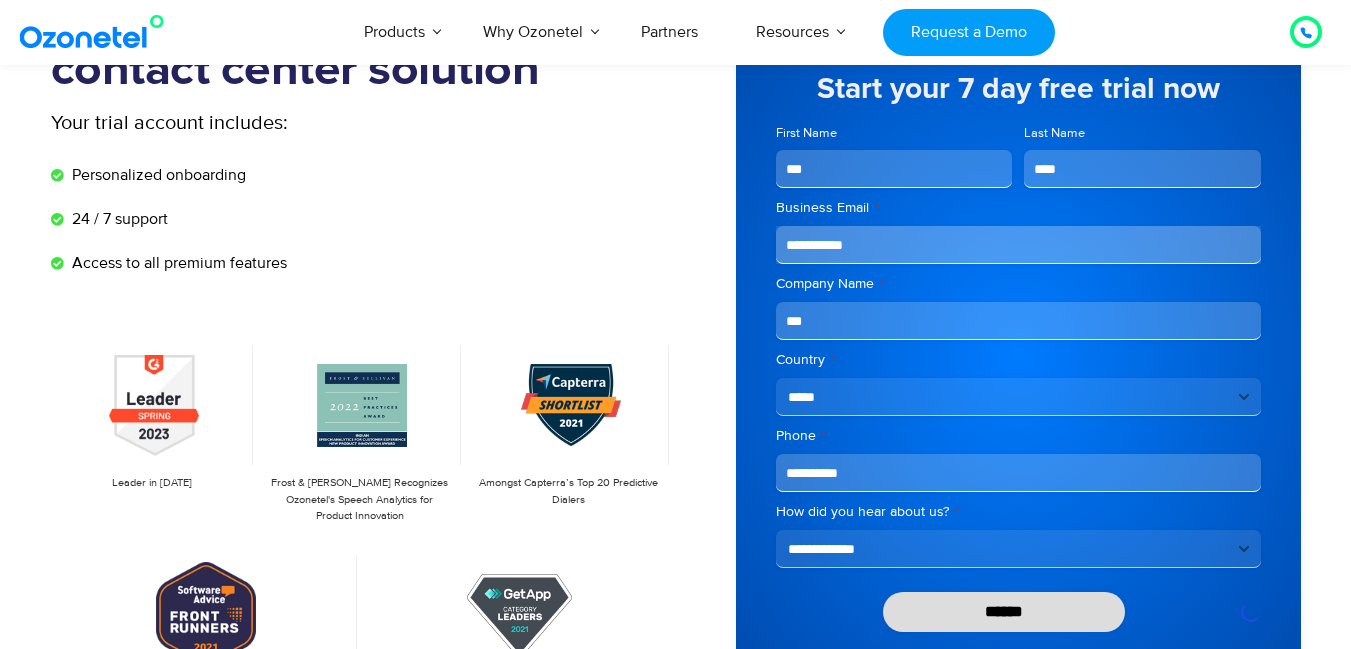 click on "******" at bounding box center [1004, 612] 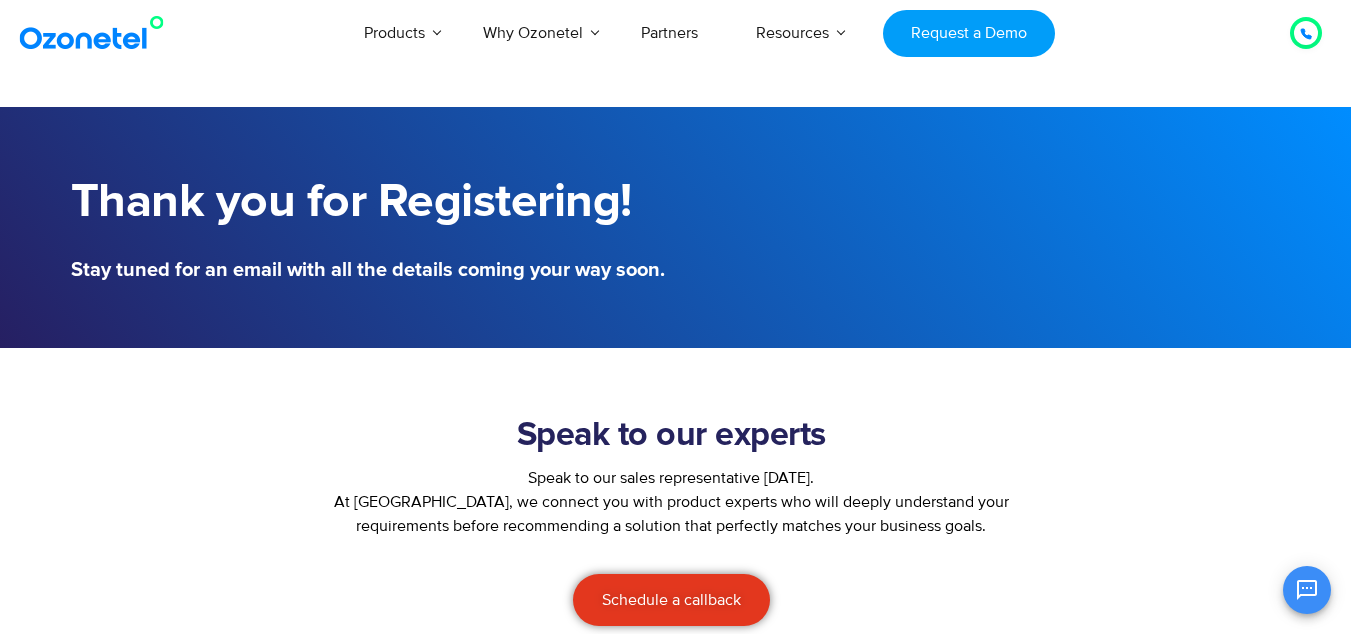 scroll, scrollTop: 0, scrollLeft: 0, axis: both 